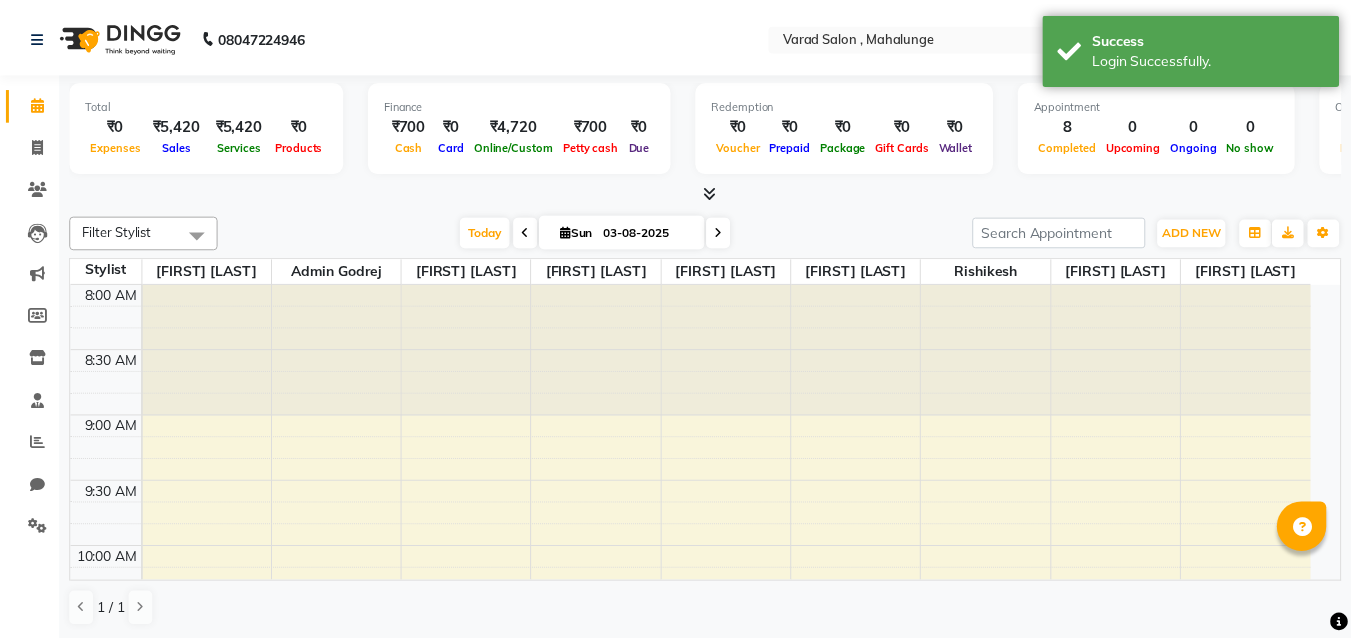 scroll, scrollTop: 0, scrollLeft: 0, axis: both 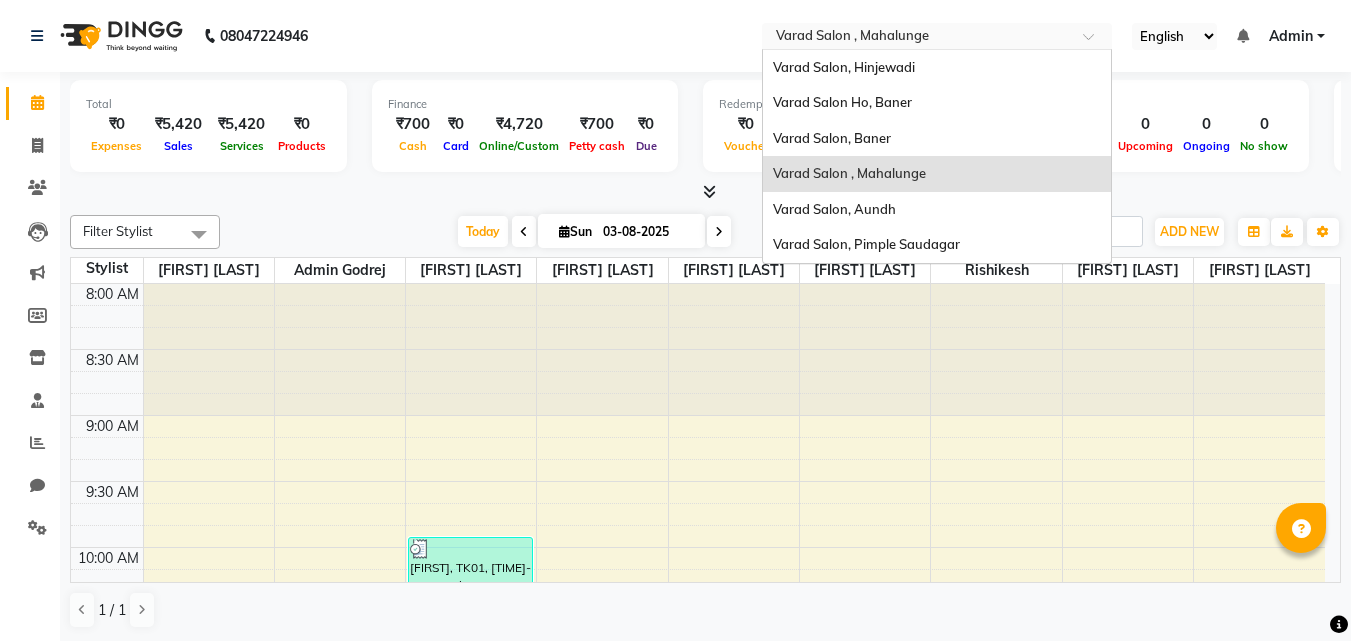 click at bounding box center [917, 38] 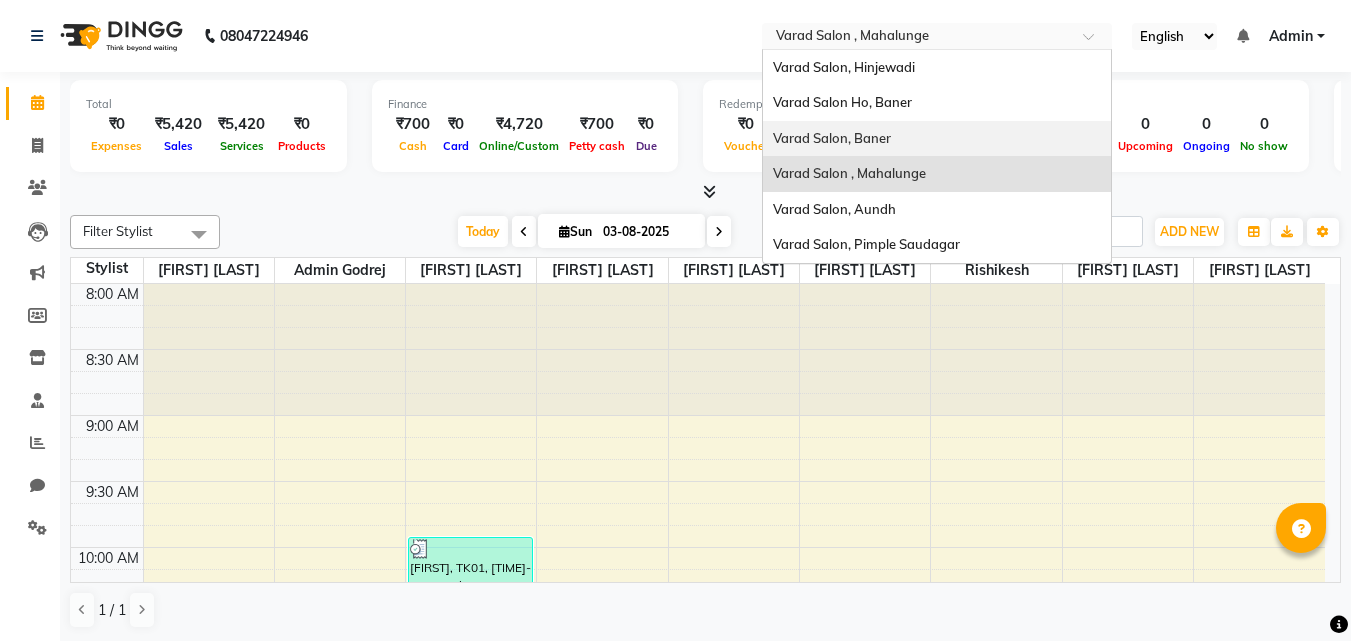 click on "Varad Salon, Baner" at bounding box center [832, 138] 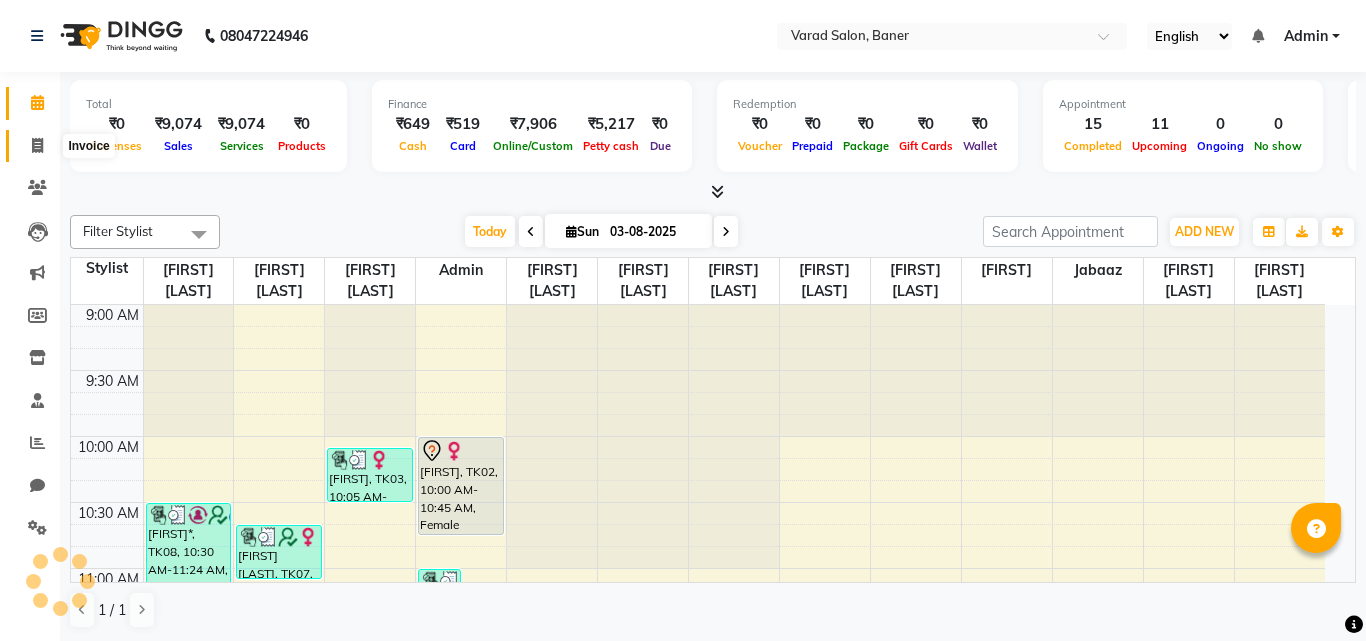 scroll, scrollTop: 0, scrollLeft: 0, axis: both 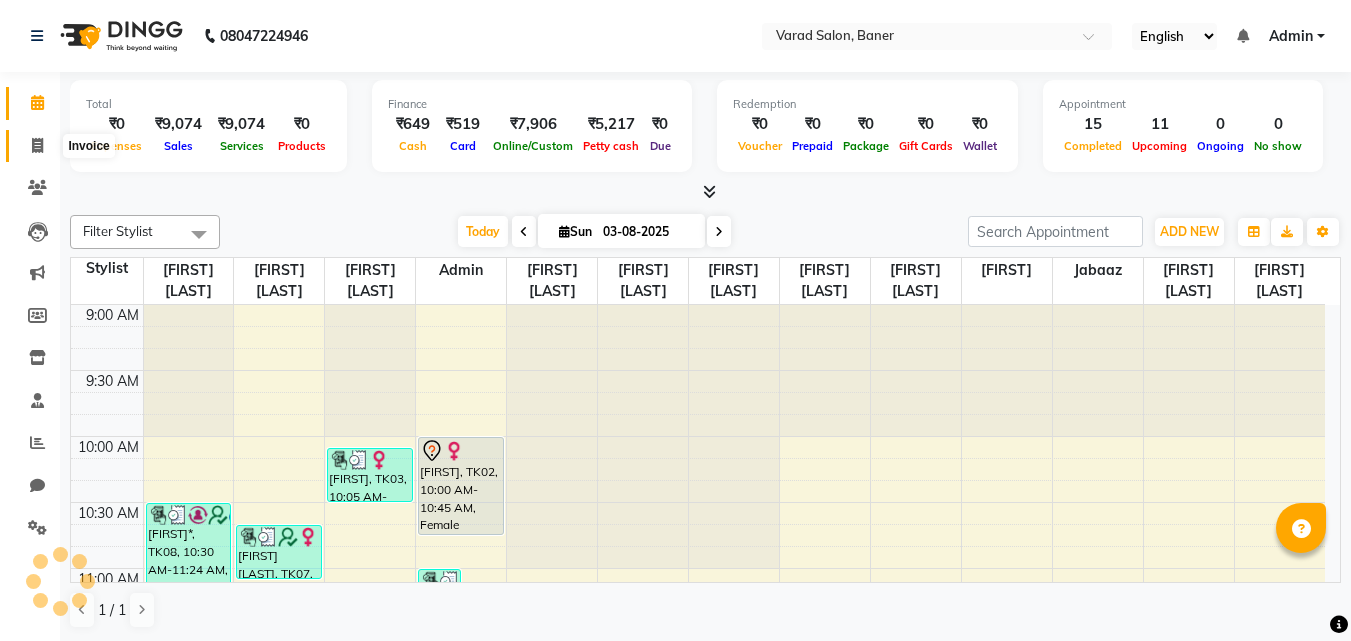 click 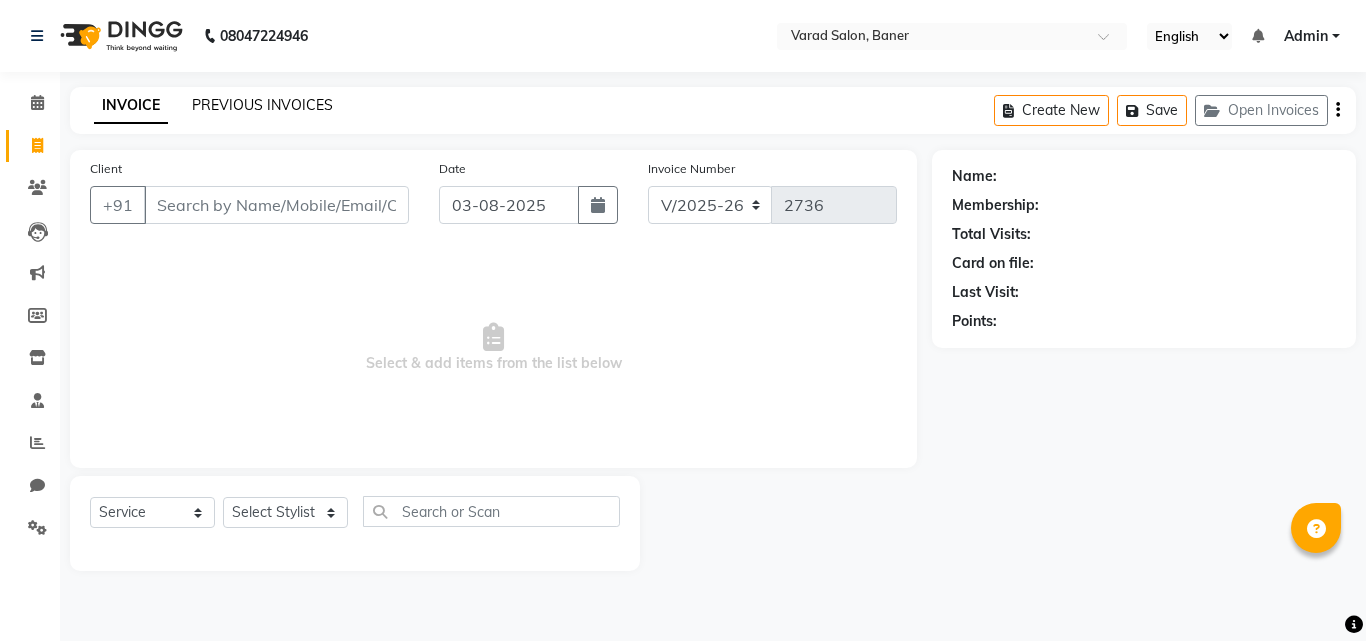 click on "PREVIOUS INVOICES" 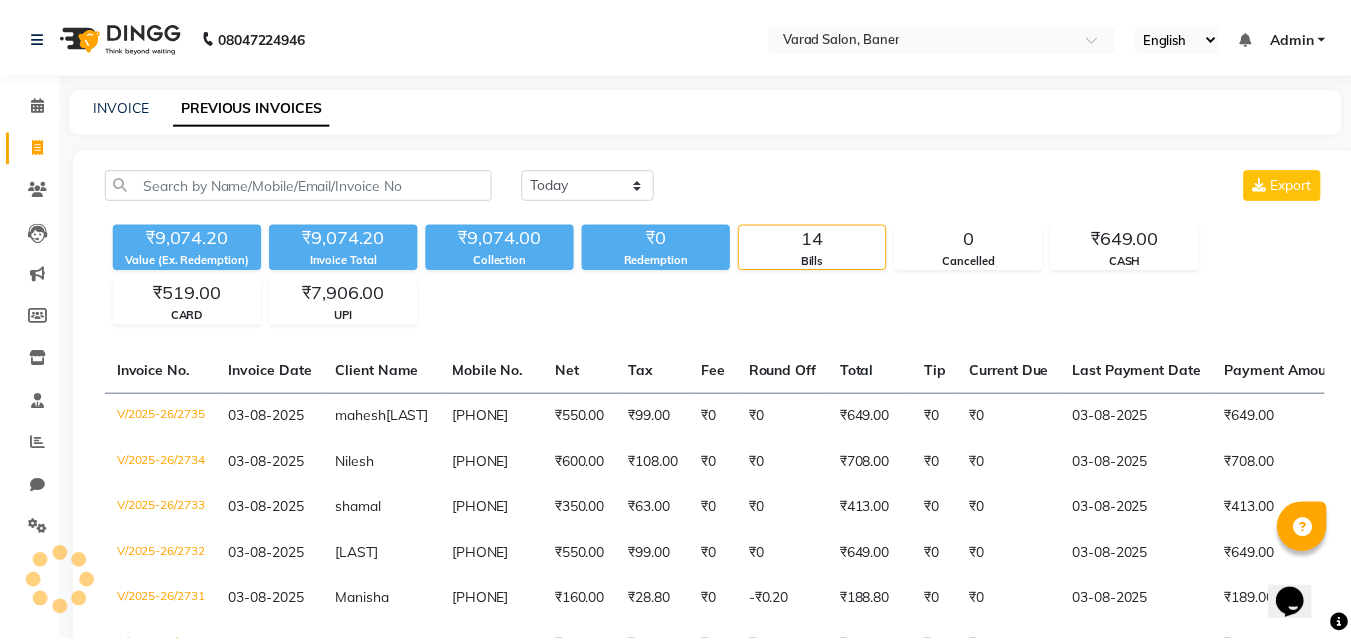 scroll, scrollTop: 0, scrollLeft: 0, axis: both 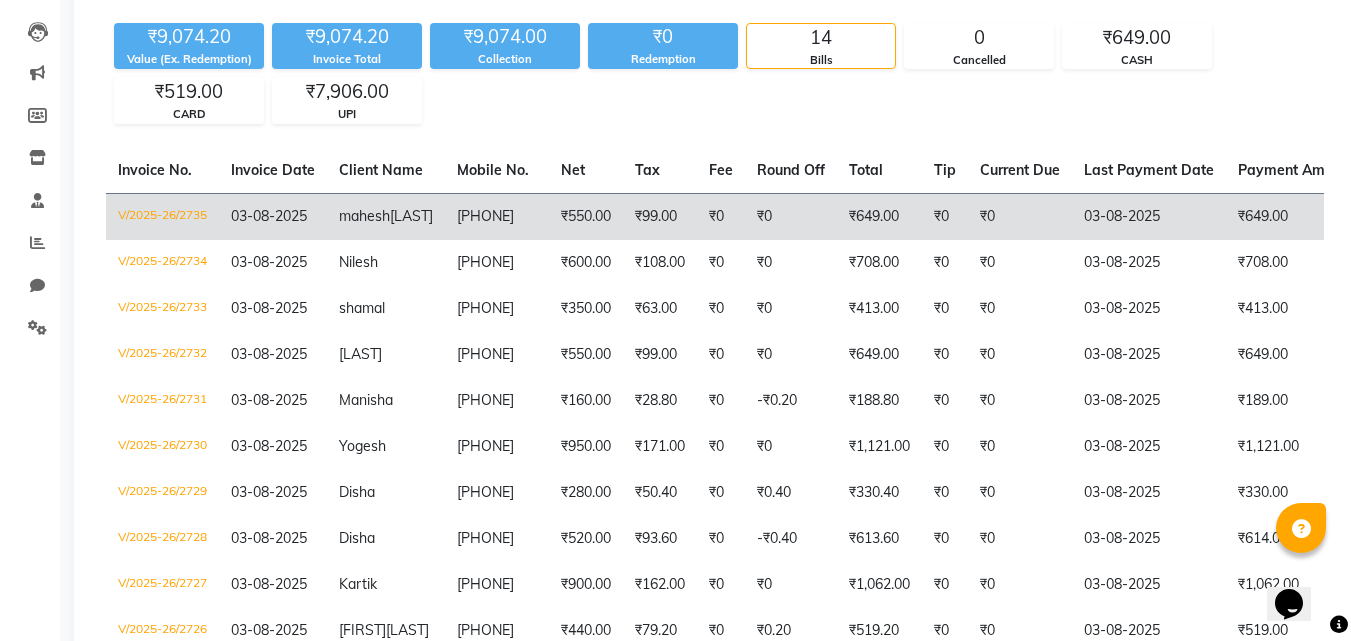 click on "₹550.00" 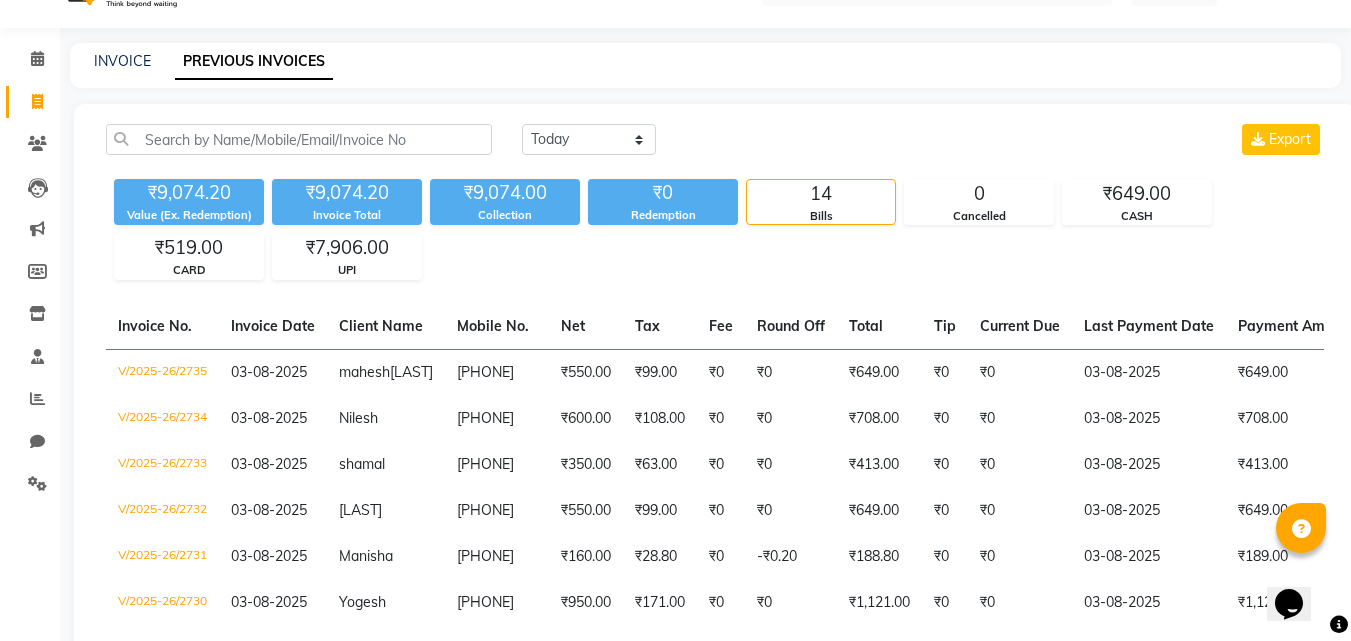 scroll, scrollTop: 0, scrollLeft: 0, axis: both 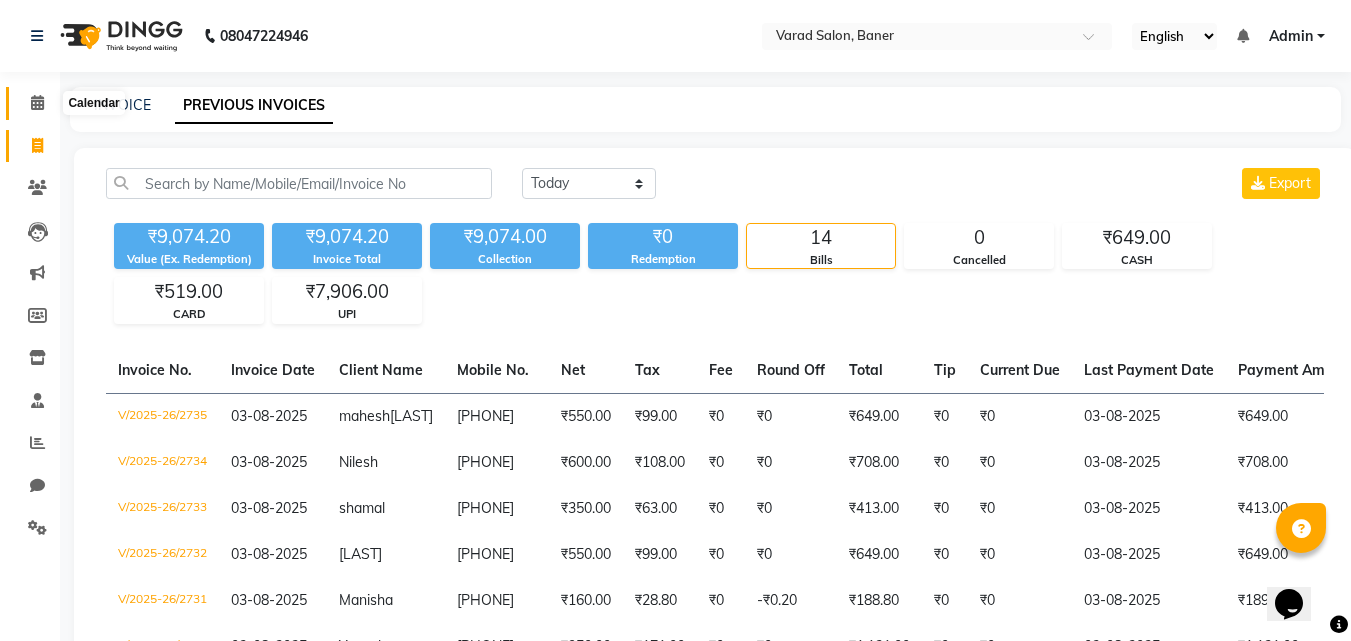 click 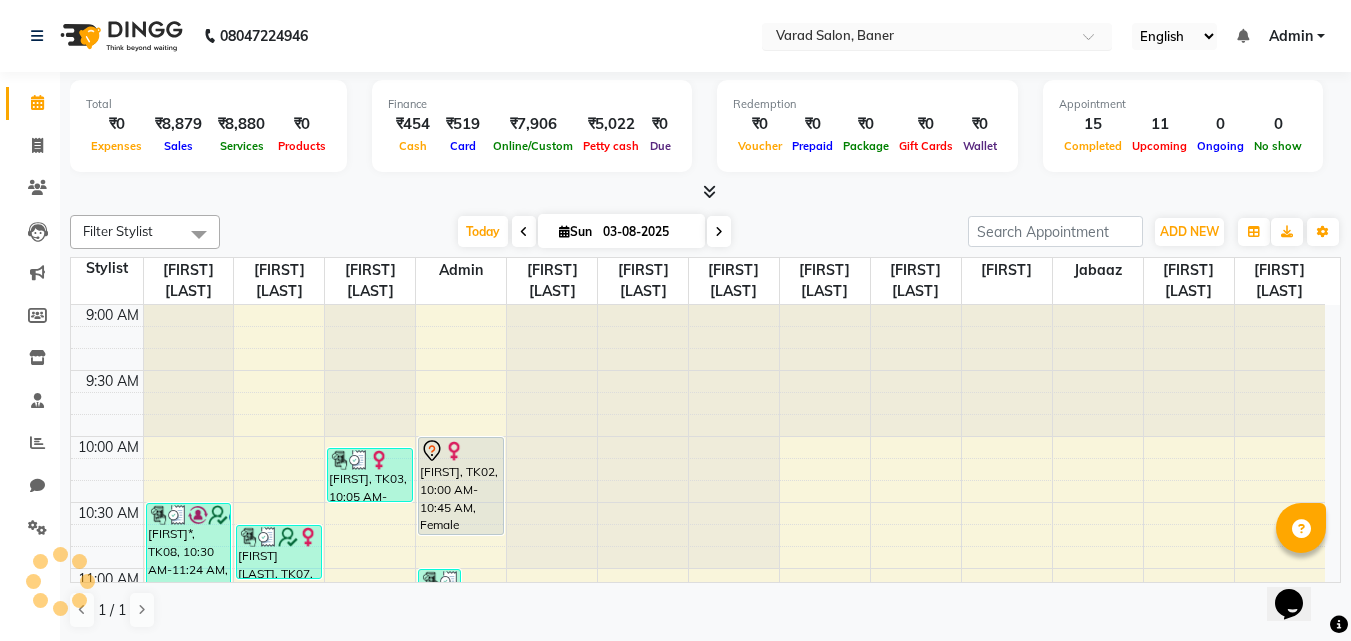 click on "Select Location × Varad Salon, Baner" at bounding box center (937, 36) 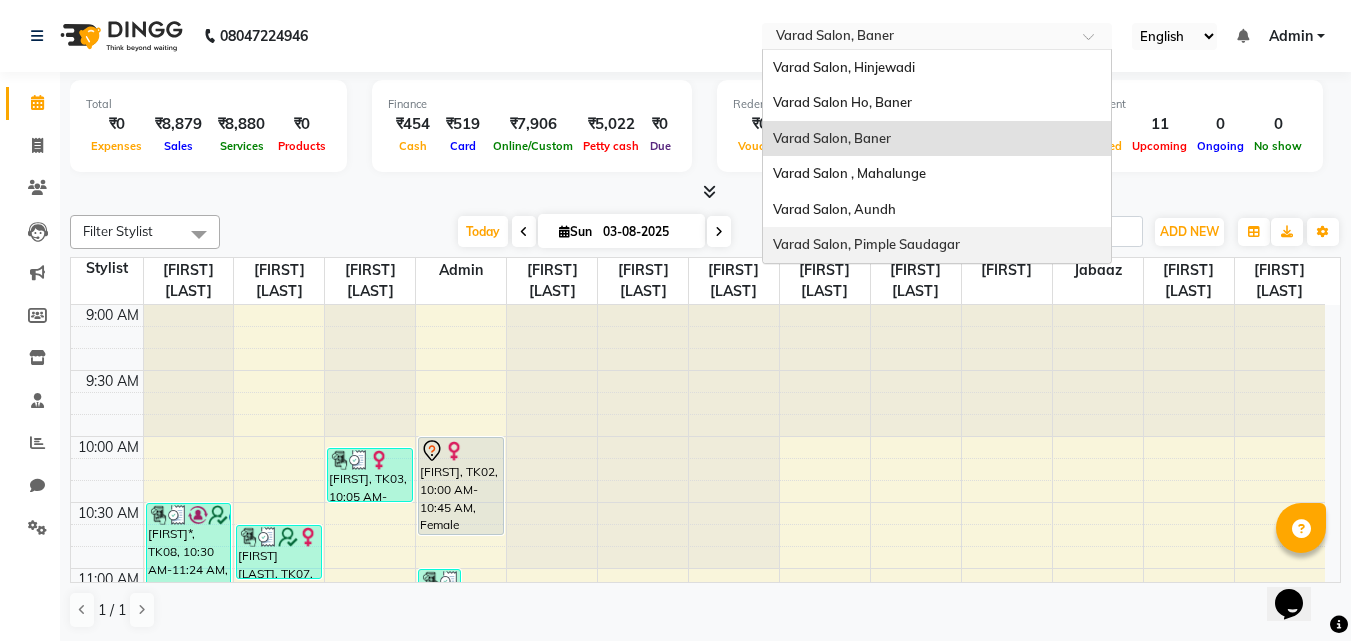 click on "Varad Salon, Pimple Saudagar" at bounding box center (937, 245) 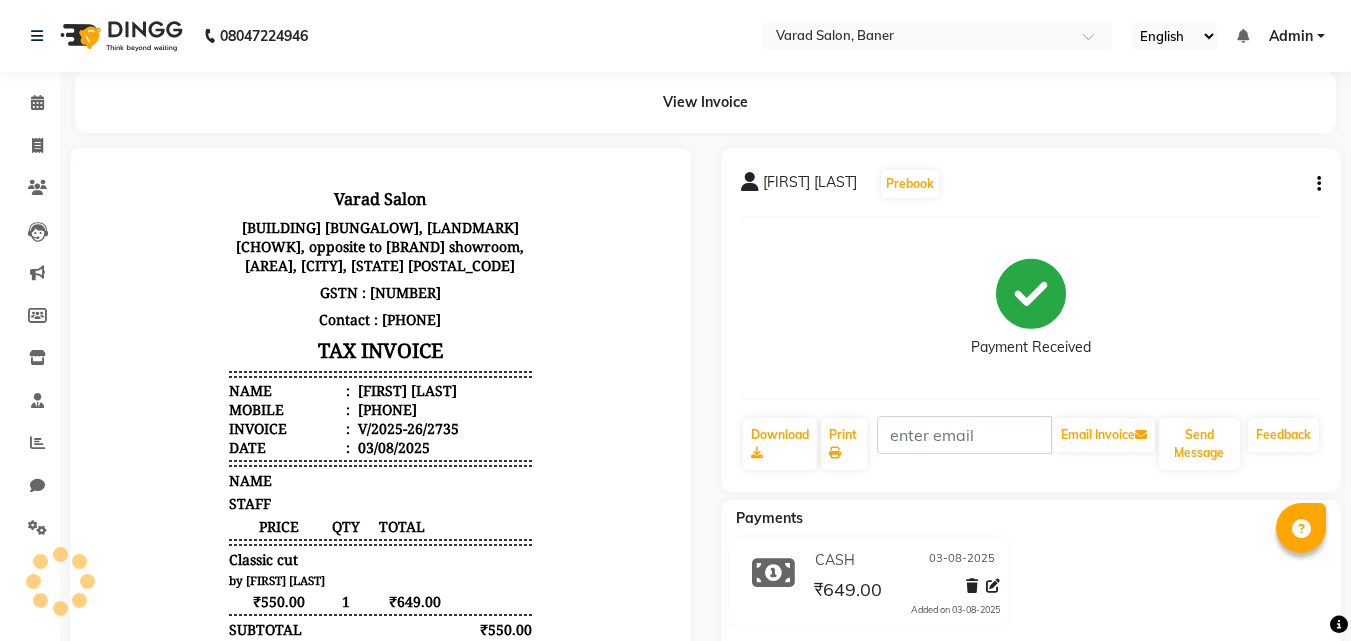 scroll, scrollTop: 0, scrollLeft: 0, axis: both 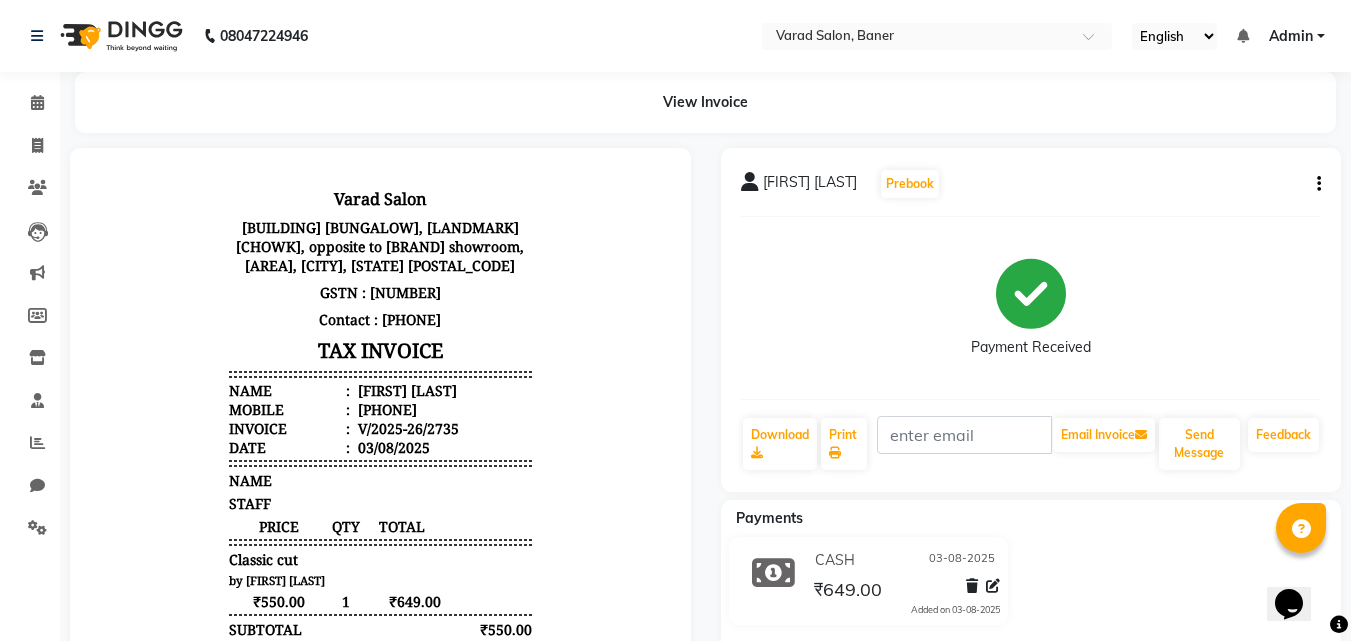 click 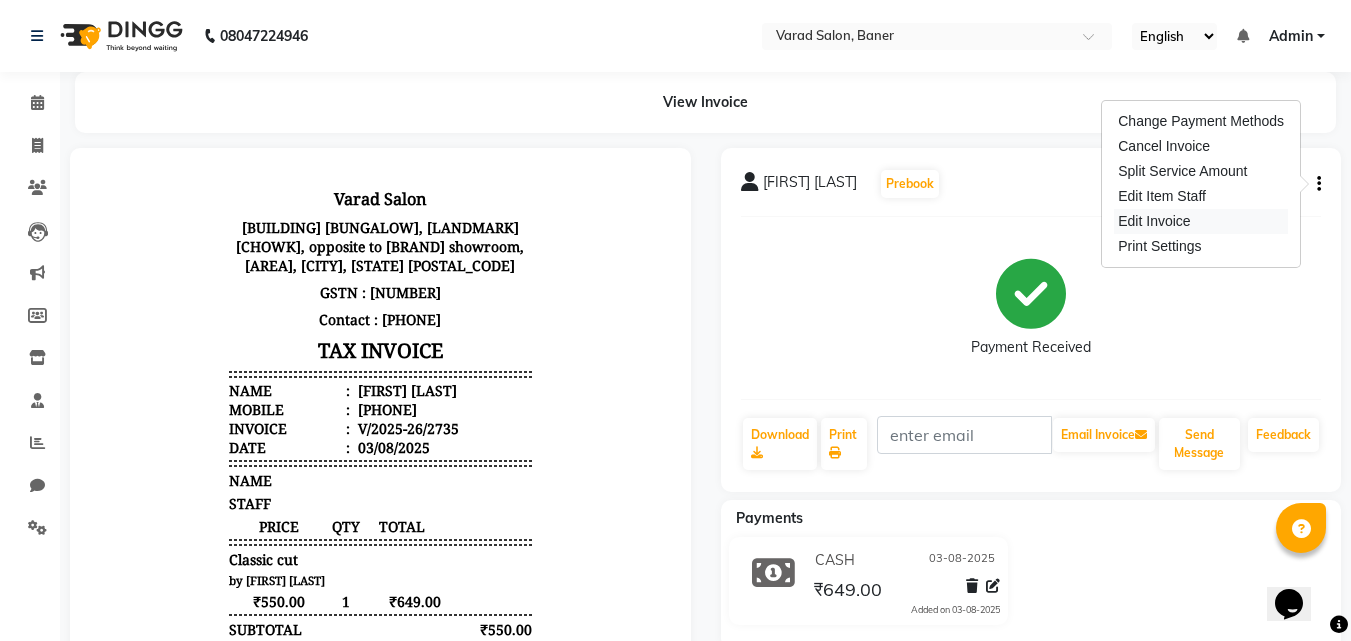 click on "Edit Invoice" at bounding box center (1201, 221) 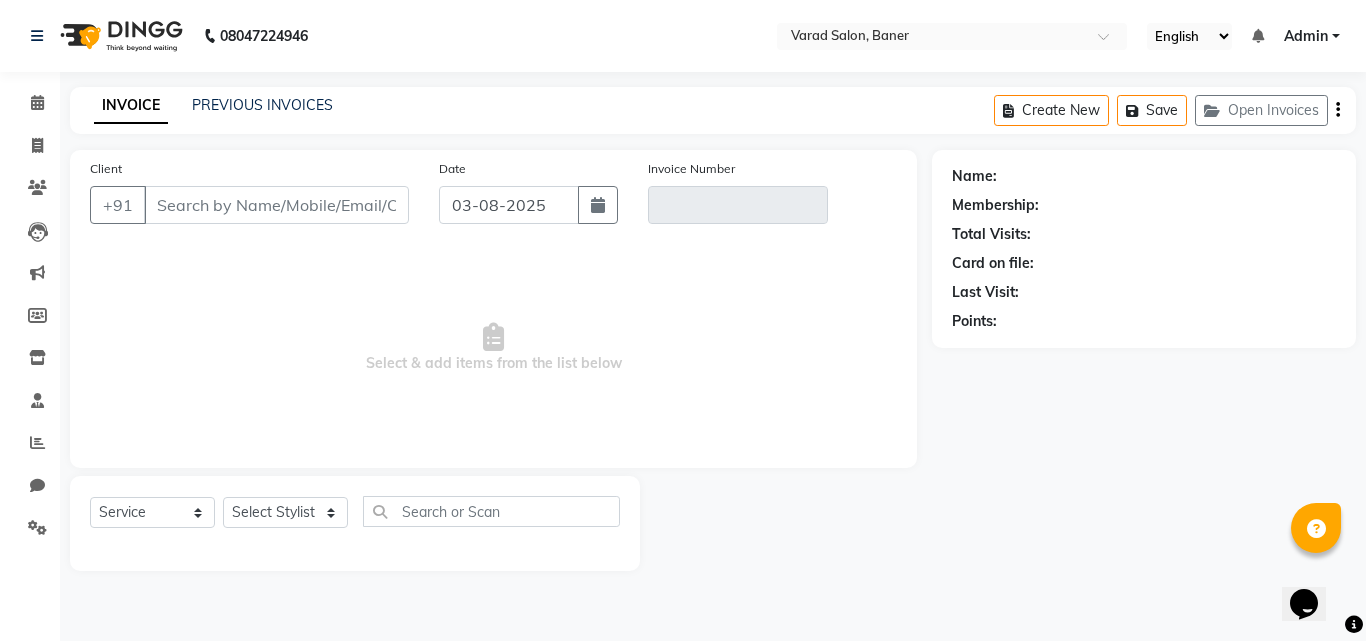click on "Select & add items from the list below" at bounding box center [493, 348] 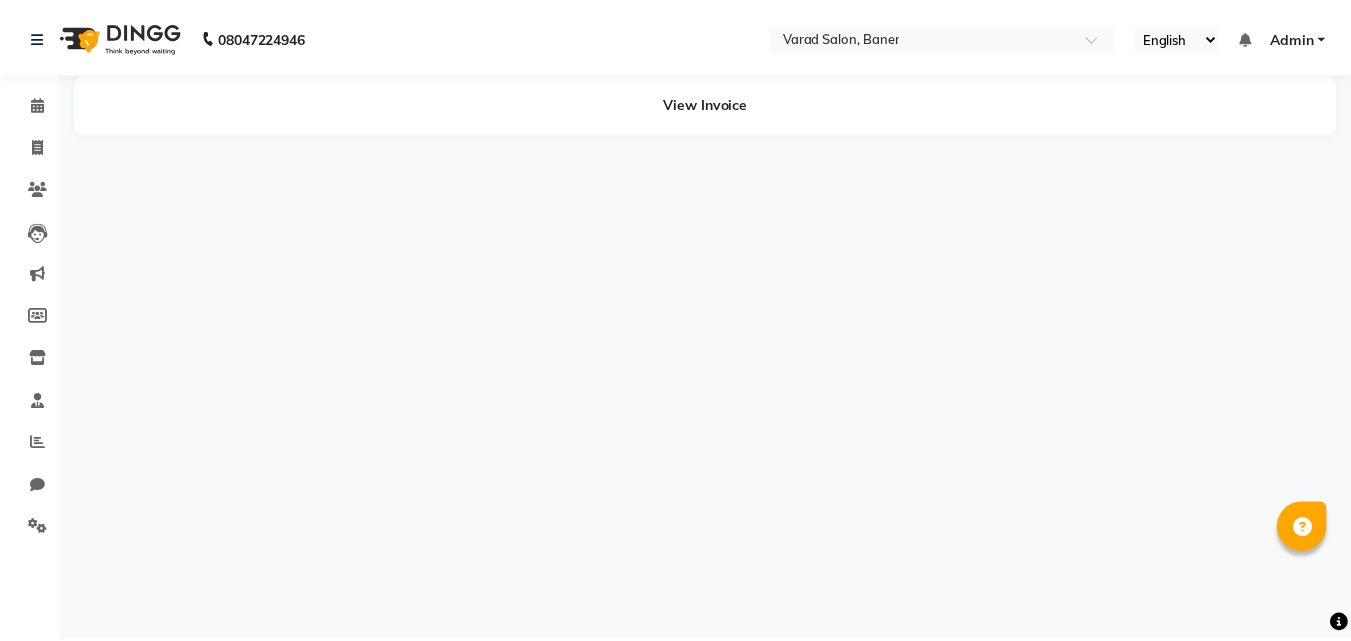 scroll, scrollTop: 0, scrollLeft: 0, axis: both 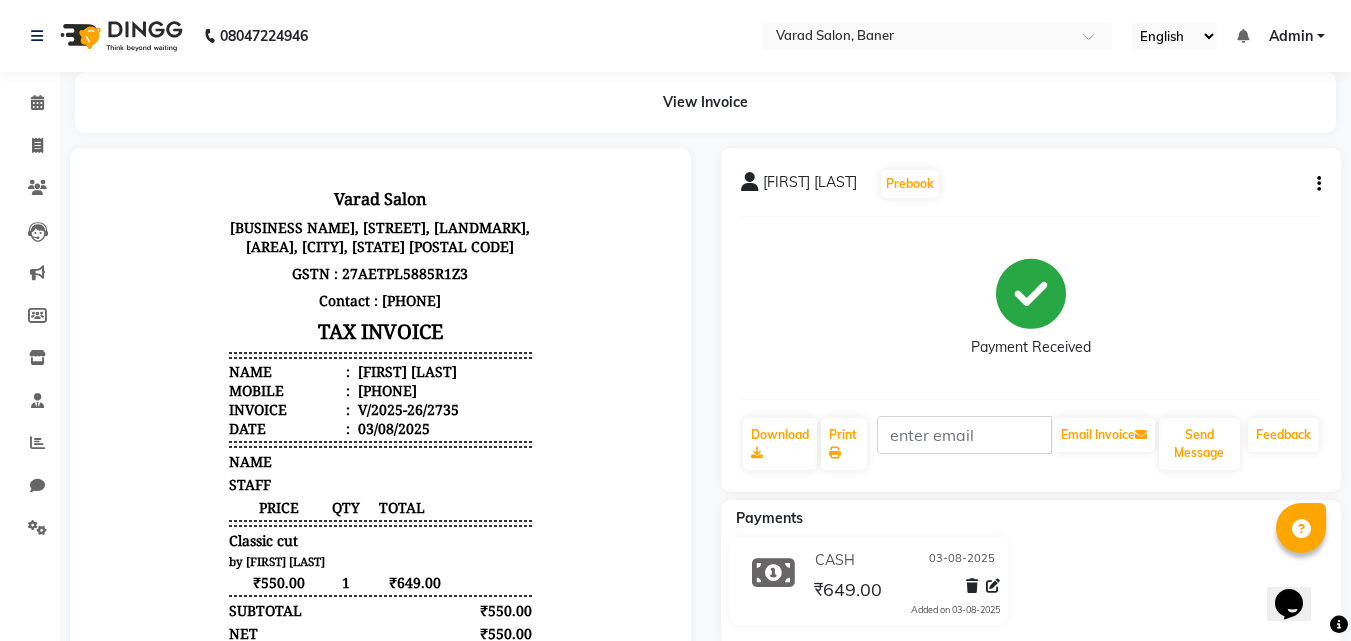 click 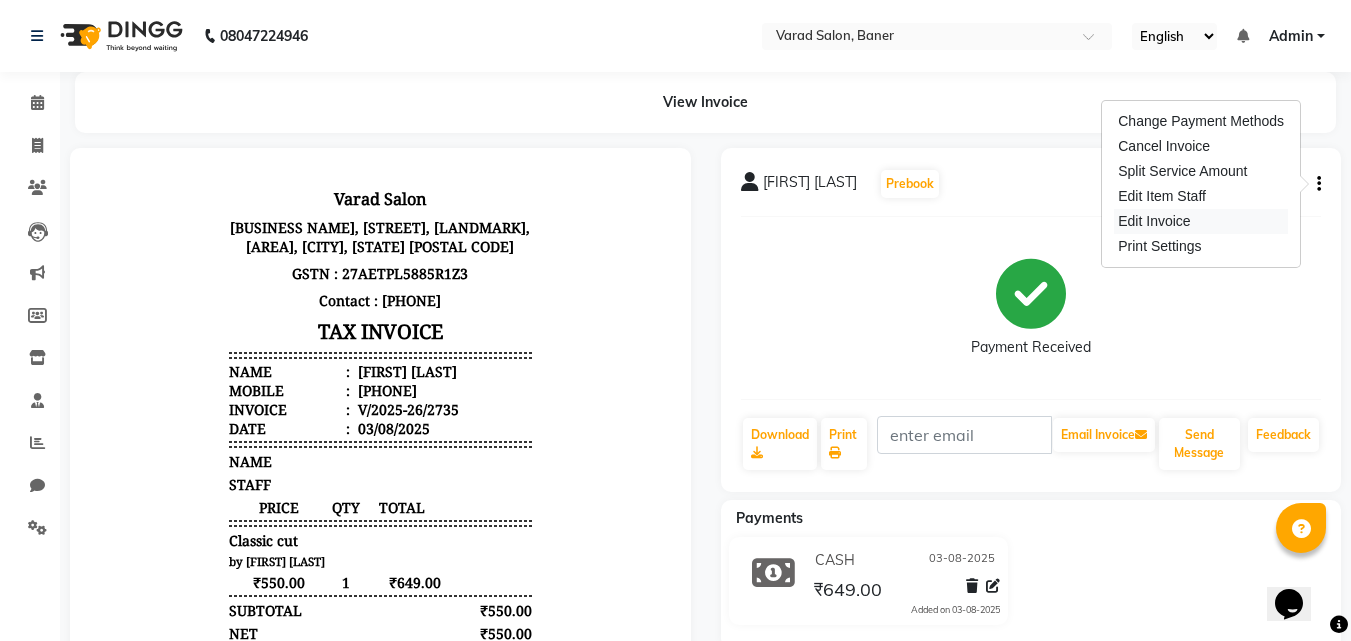 click on "Edit Invoice" at bounding box center [1201, 221] 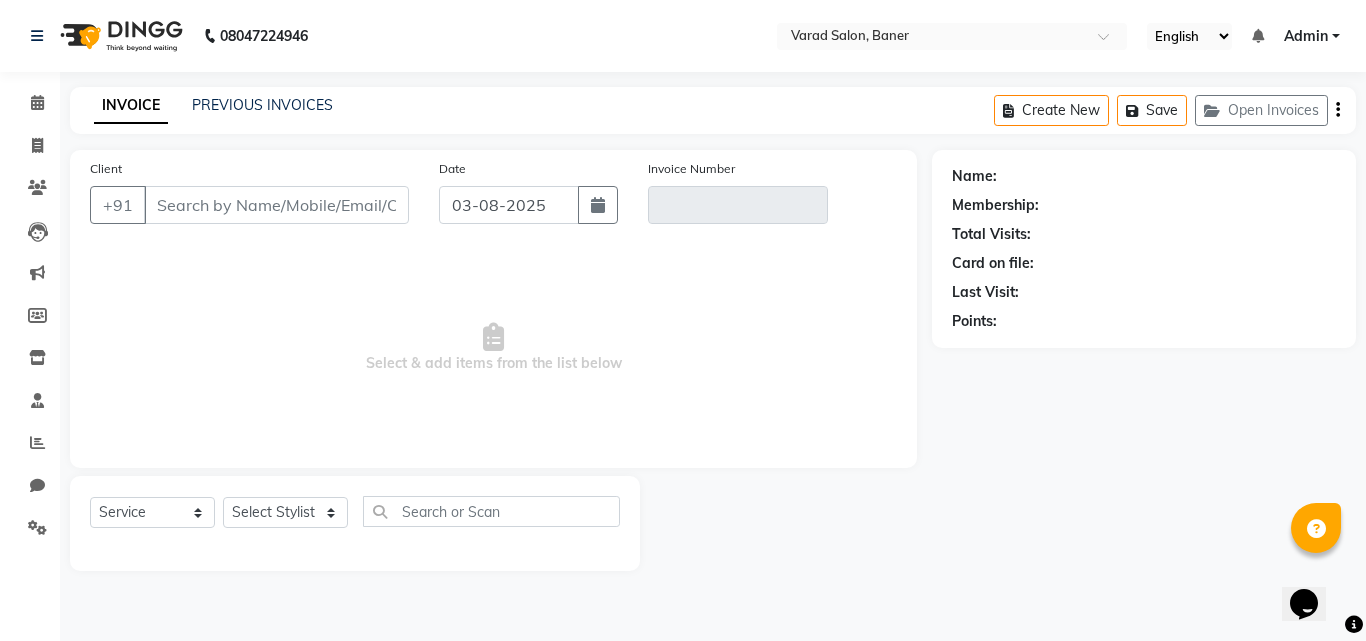 type on "7507055201" 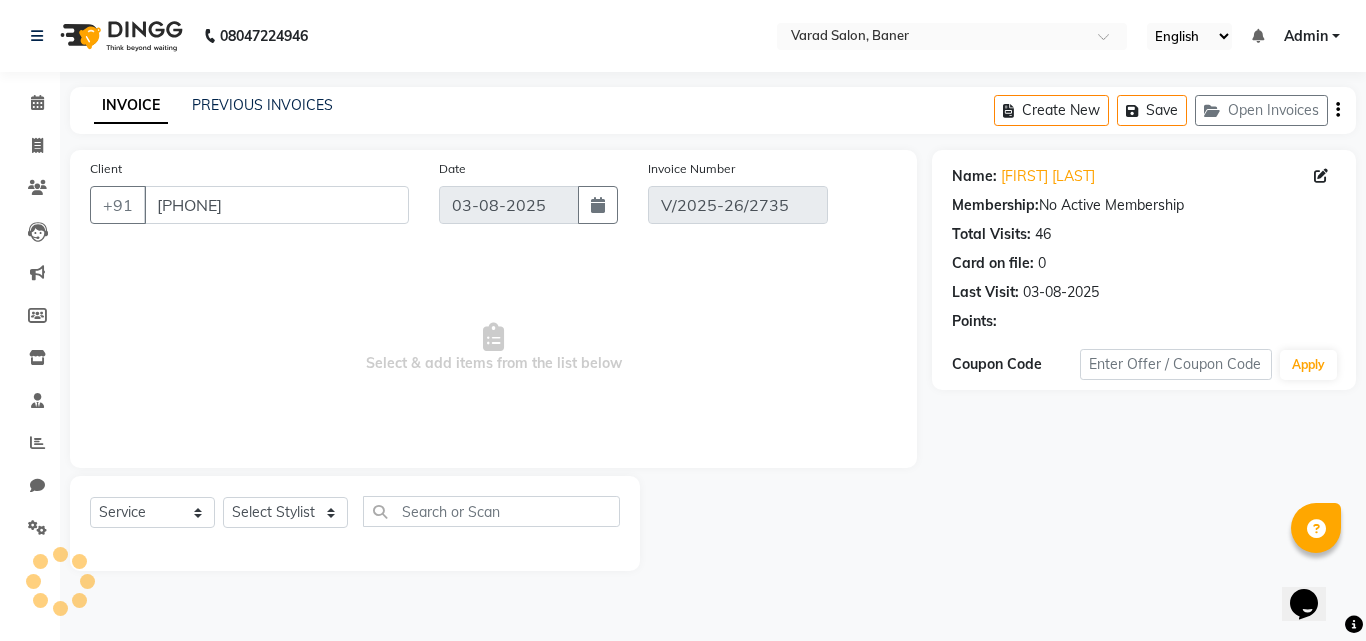 select on "select" 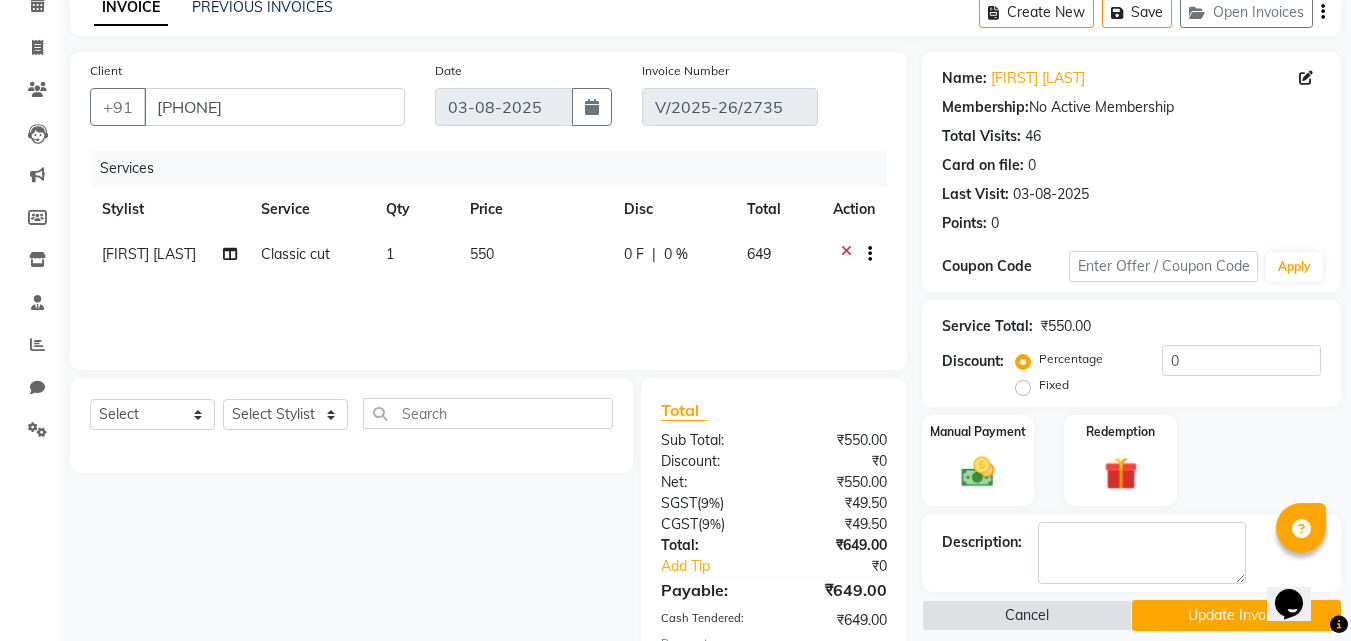 scroll, scrollTop: 230, scrollLeft: 0, axis: vertical 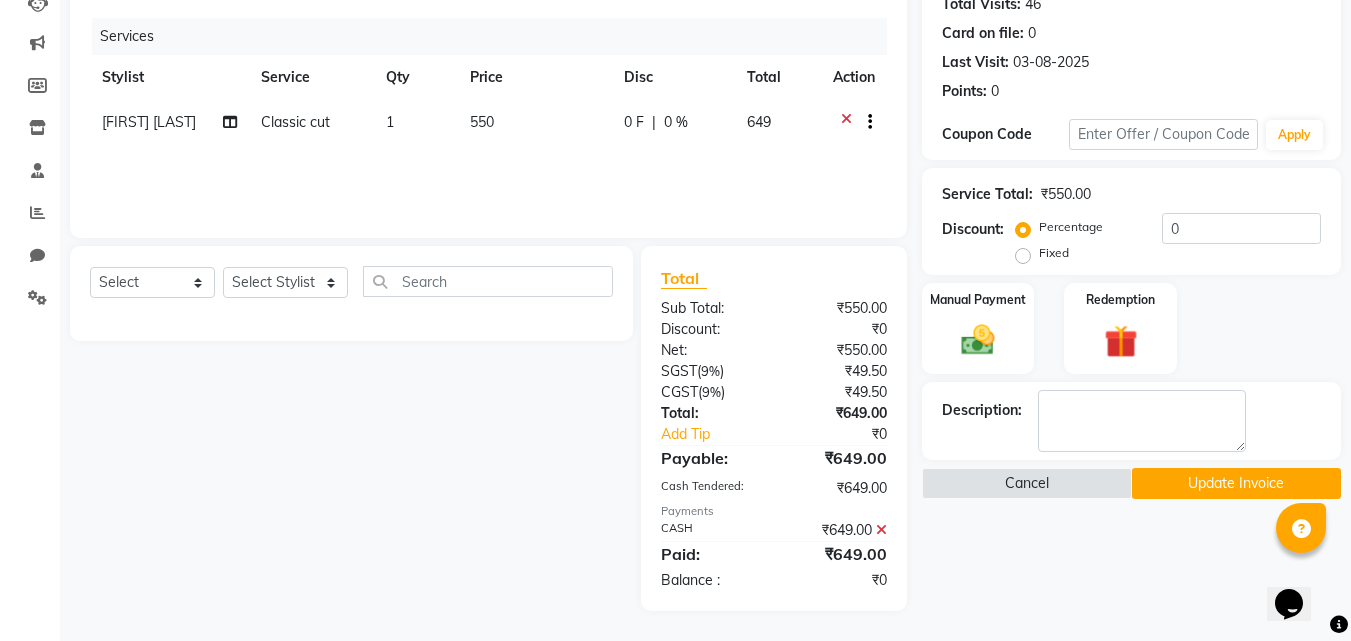 click 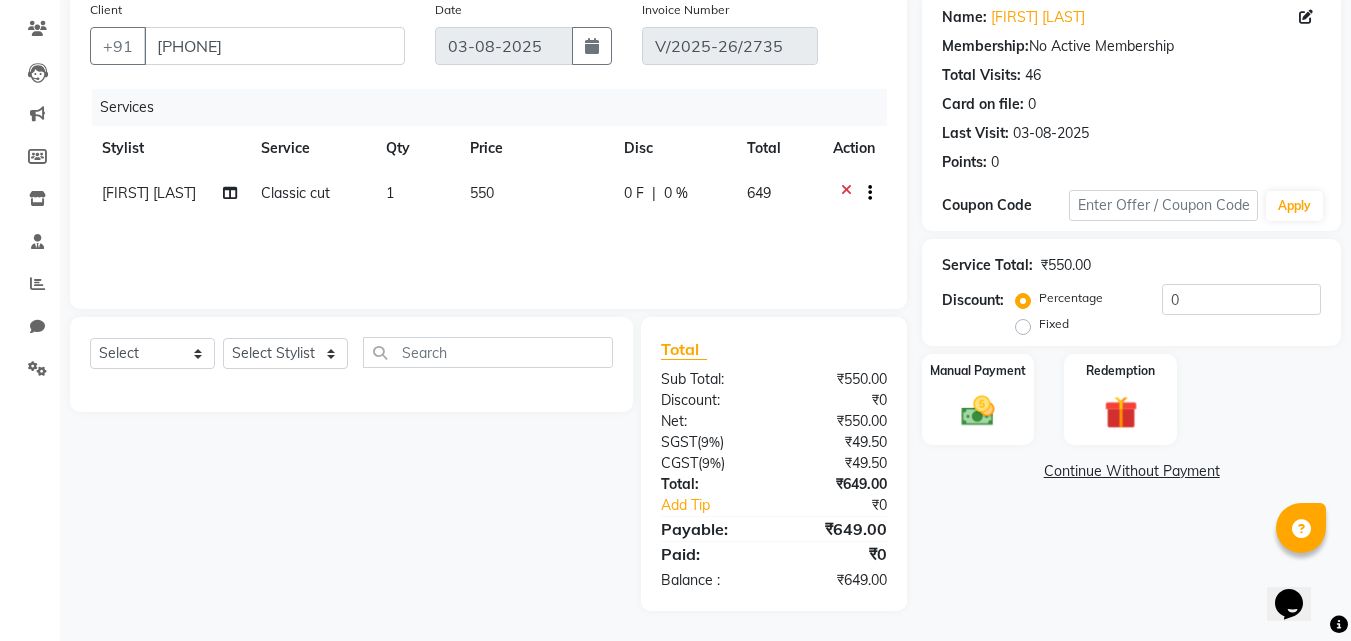 scroll, scrollTop: 159, scrollLeft: 0, axis: vertical 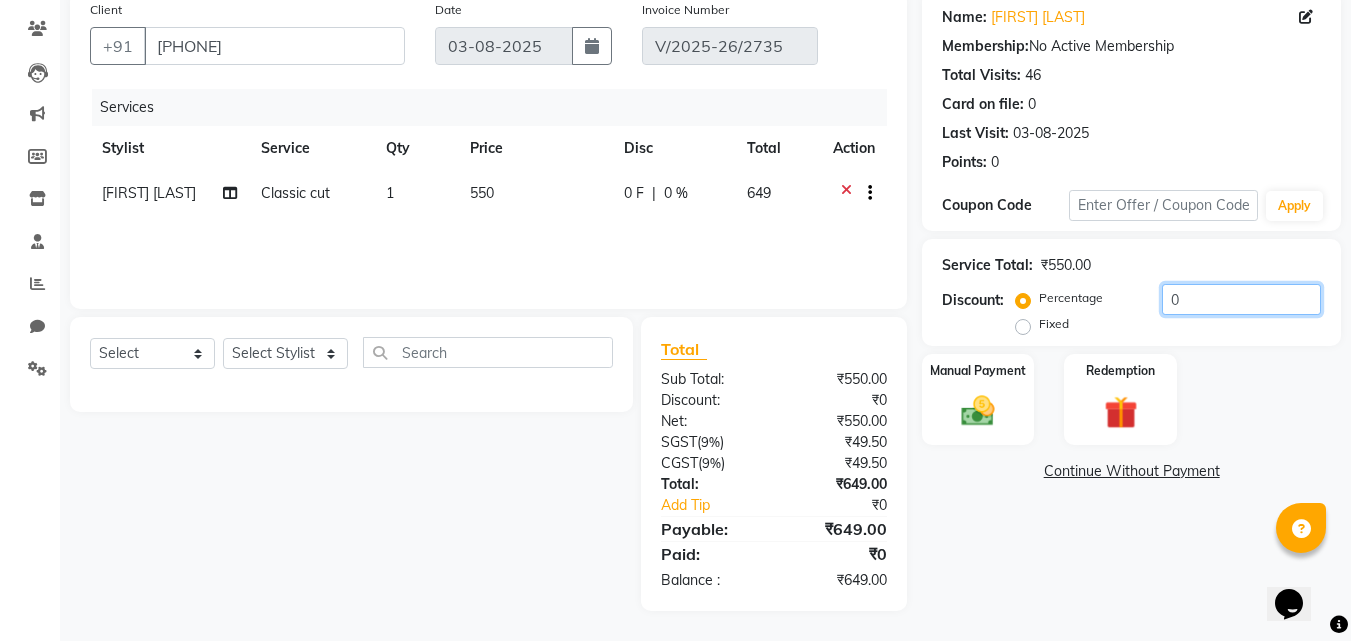 click on "0" 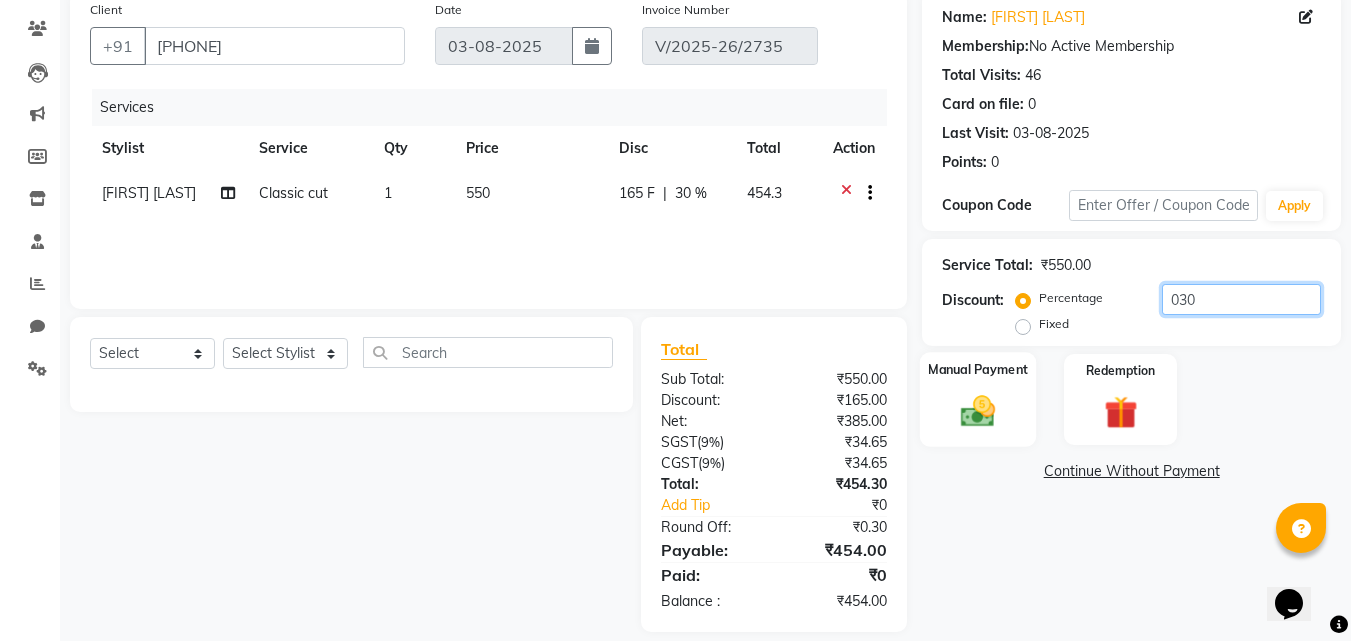 type on "030" 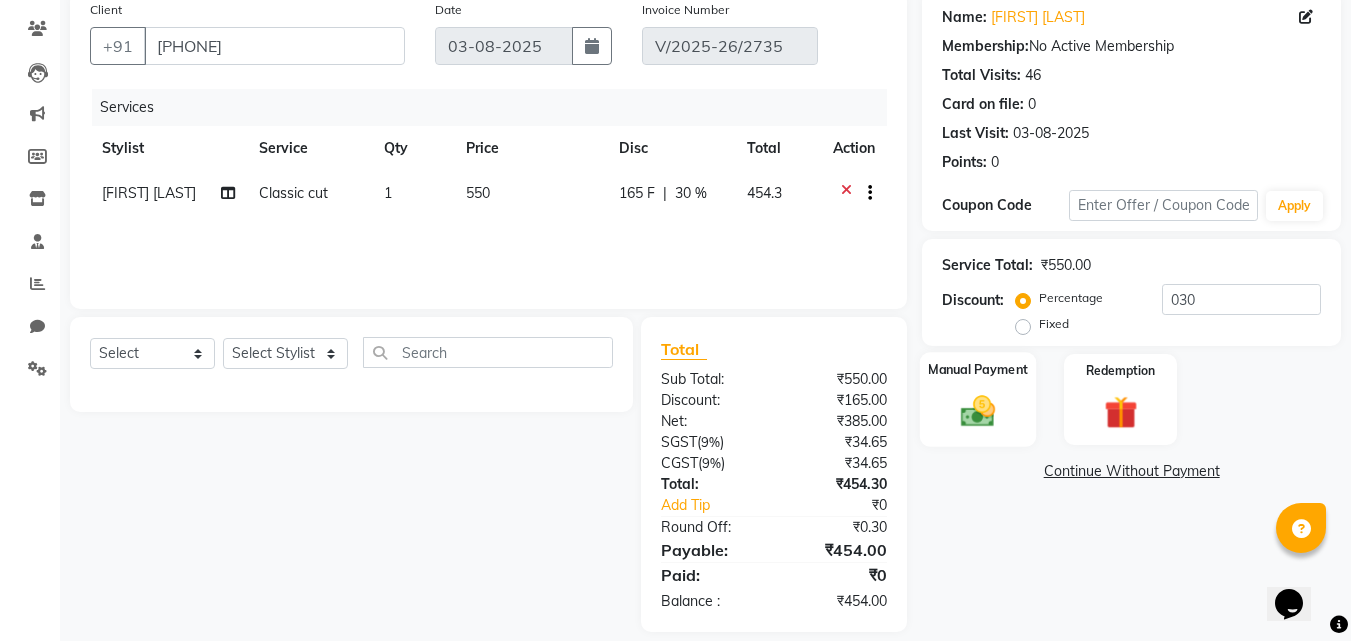 click 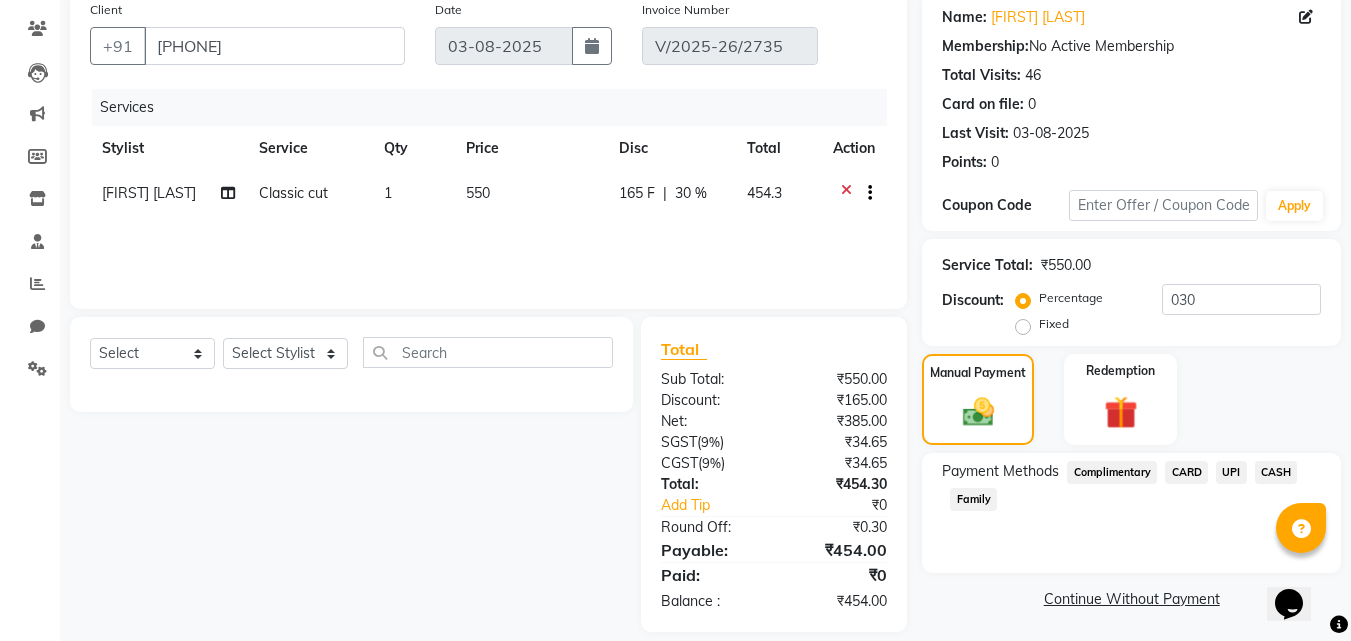 click on "CASH" 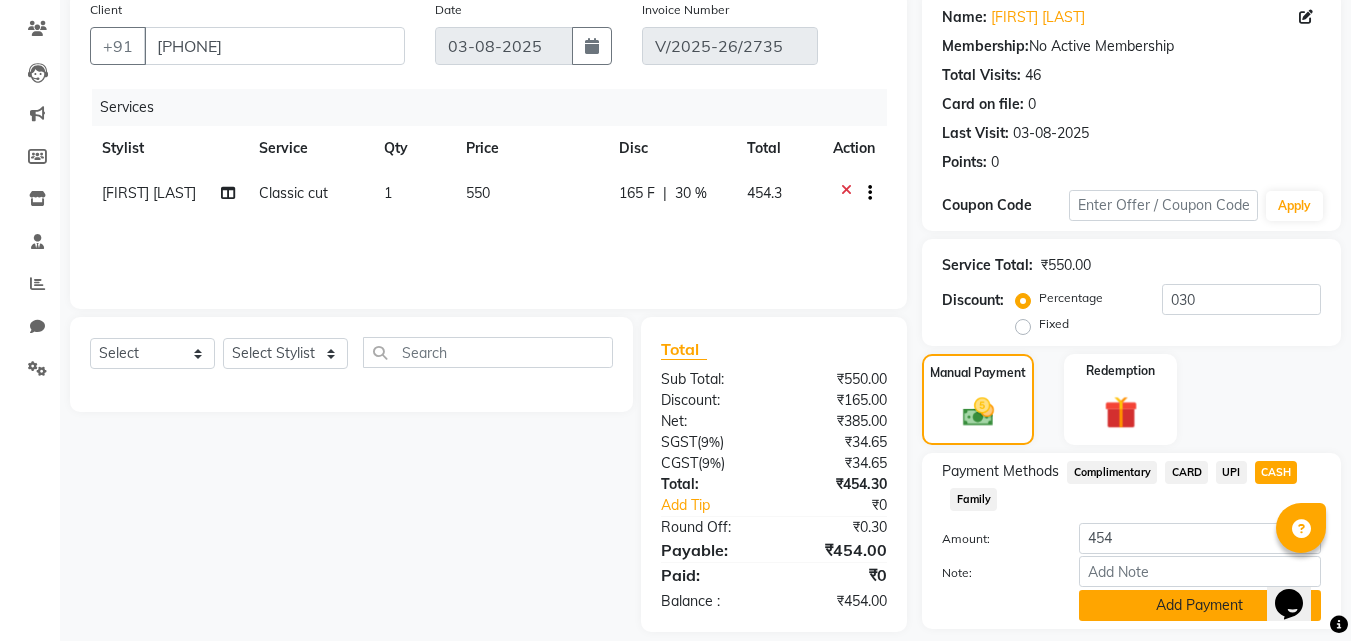 click on "Add Payment" 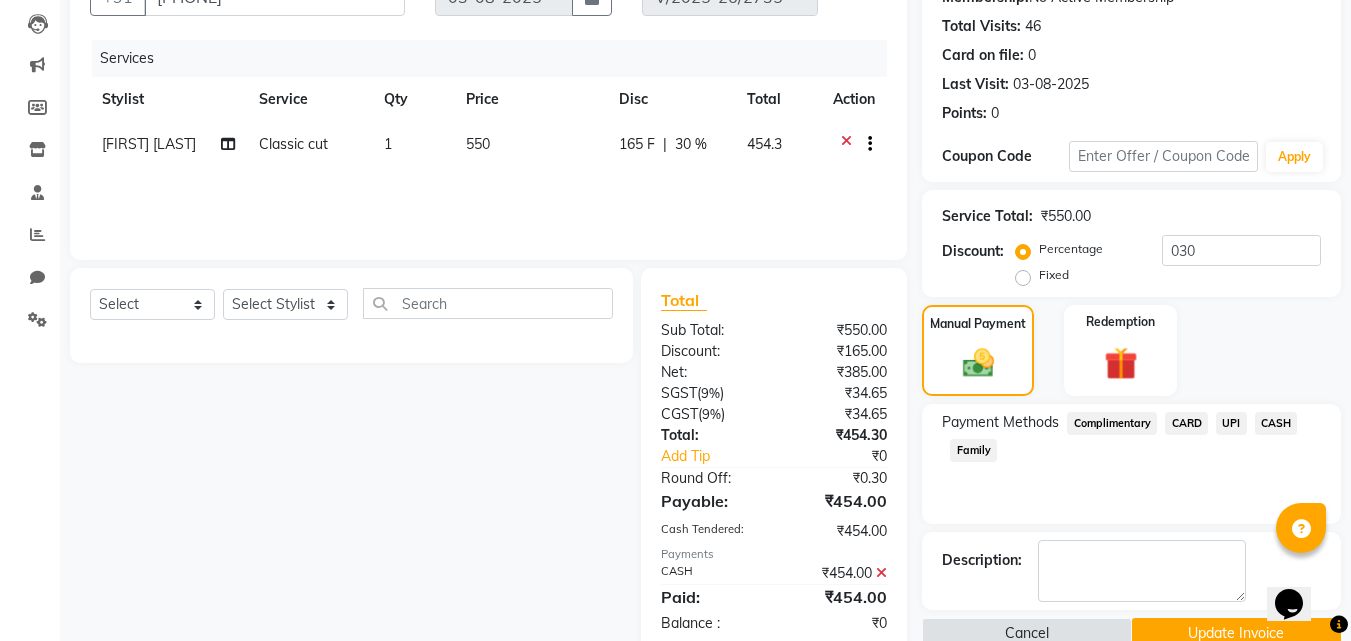 scroll, scrollTop: 251, scrollLeft: 0, axis: vertical 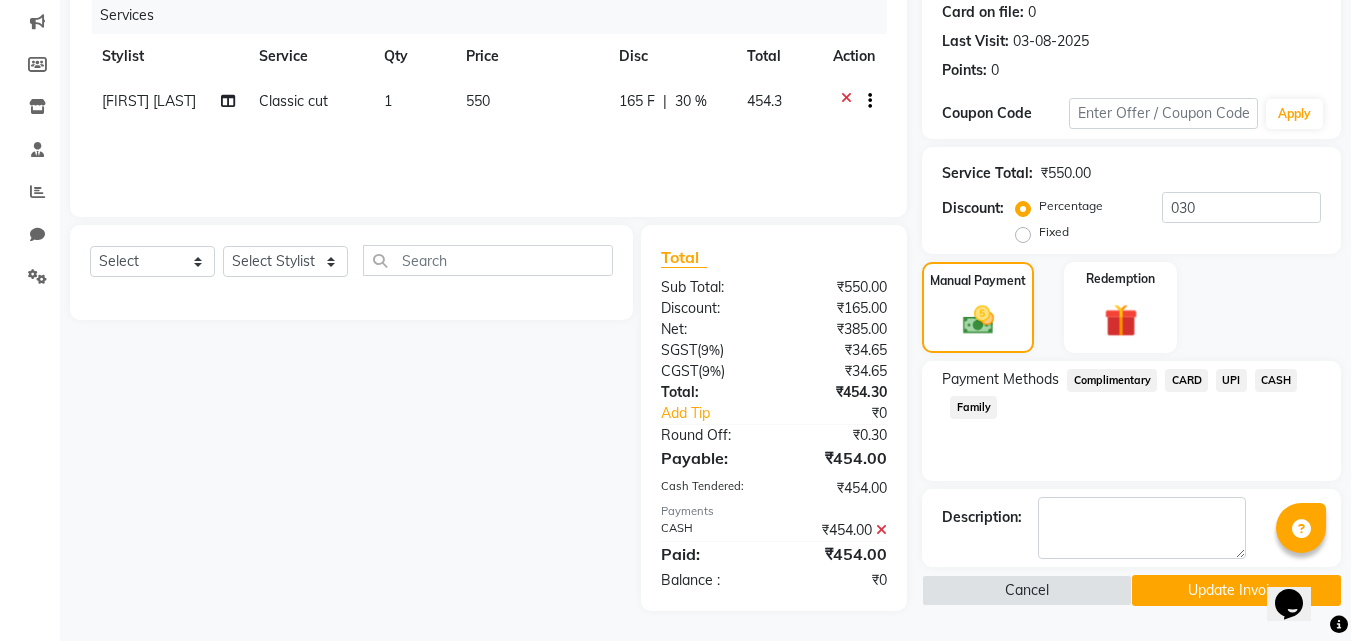 click on "Update Invoice" 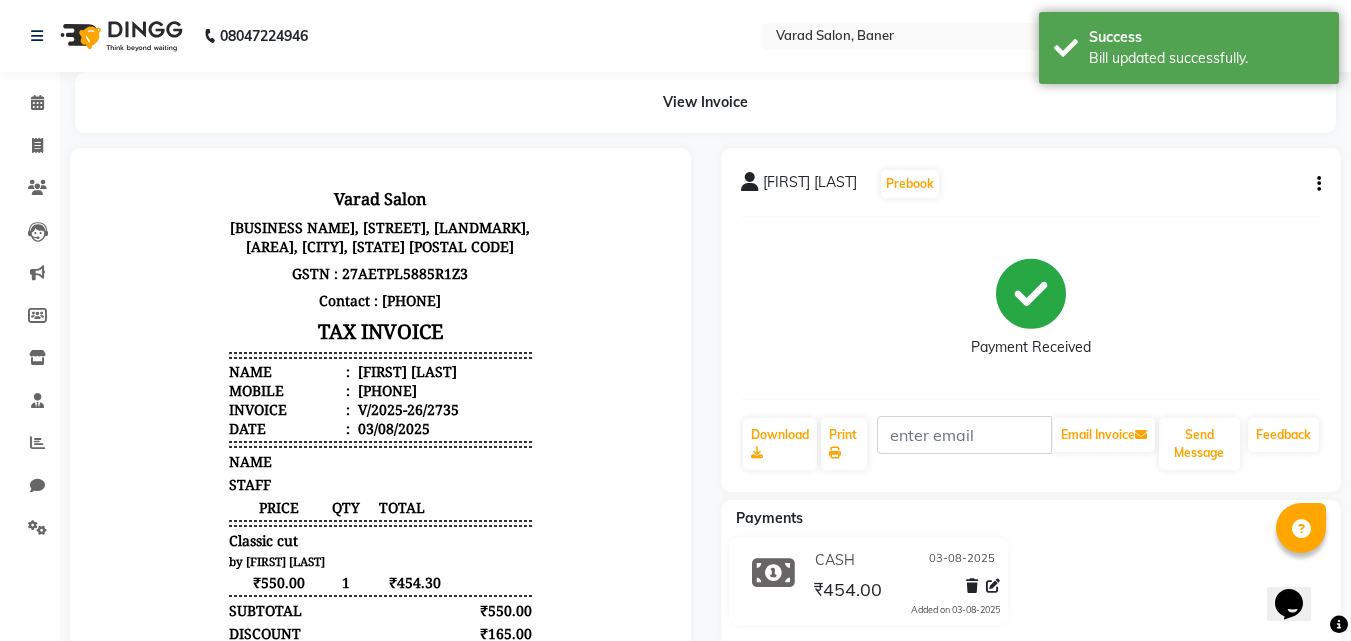 scroll, scrollTop: 0, scrollLeft: 0, axis: both 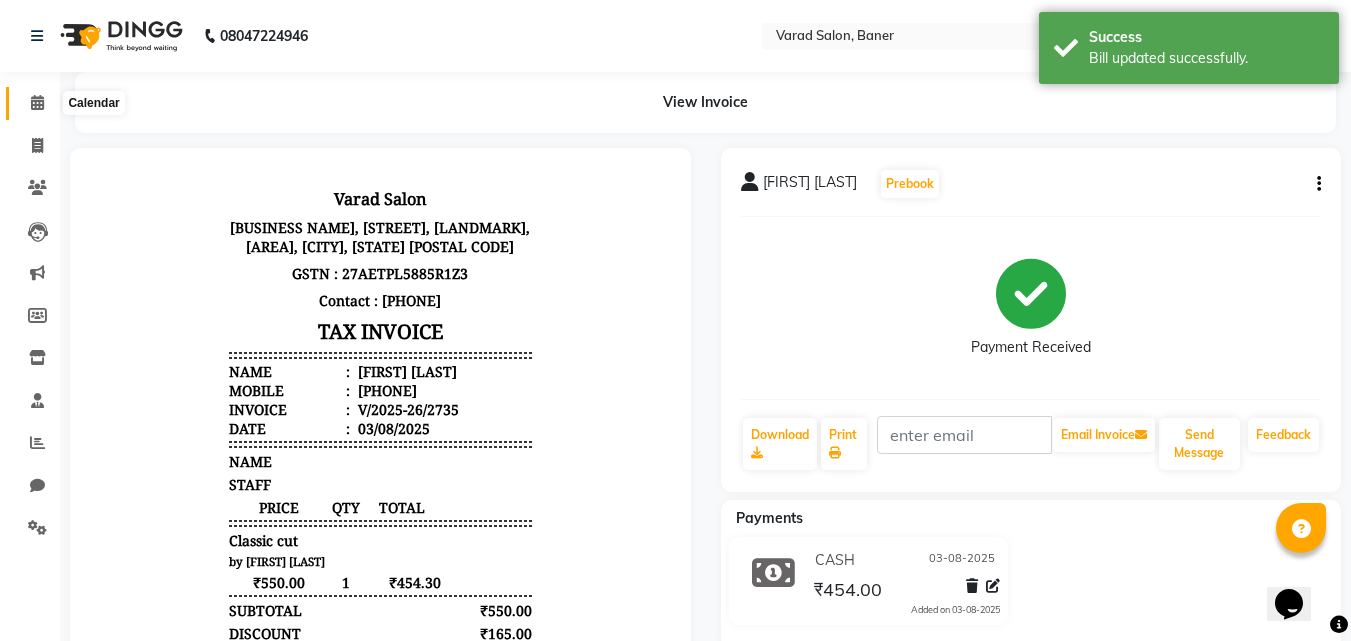 click 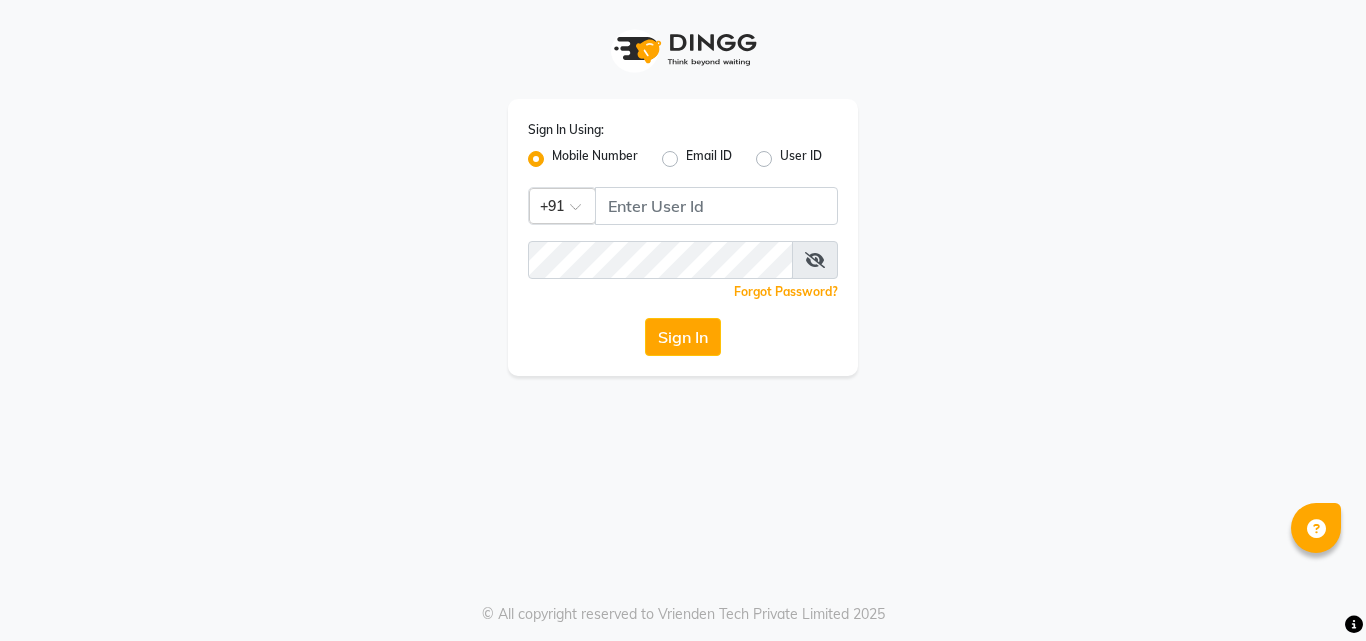 scroll, scrollTop: 0, scrollLeft: 0, axis: both 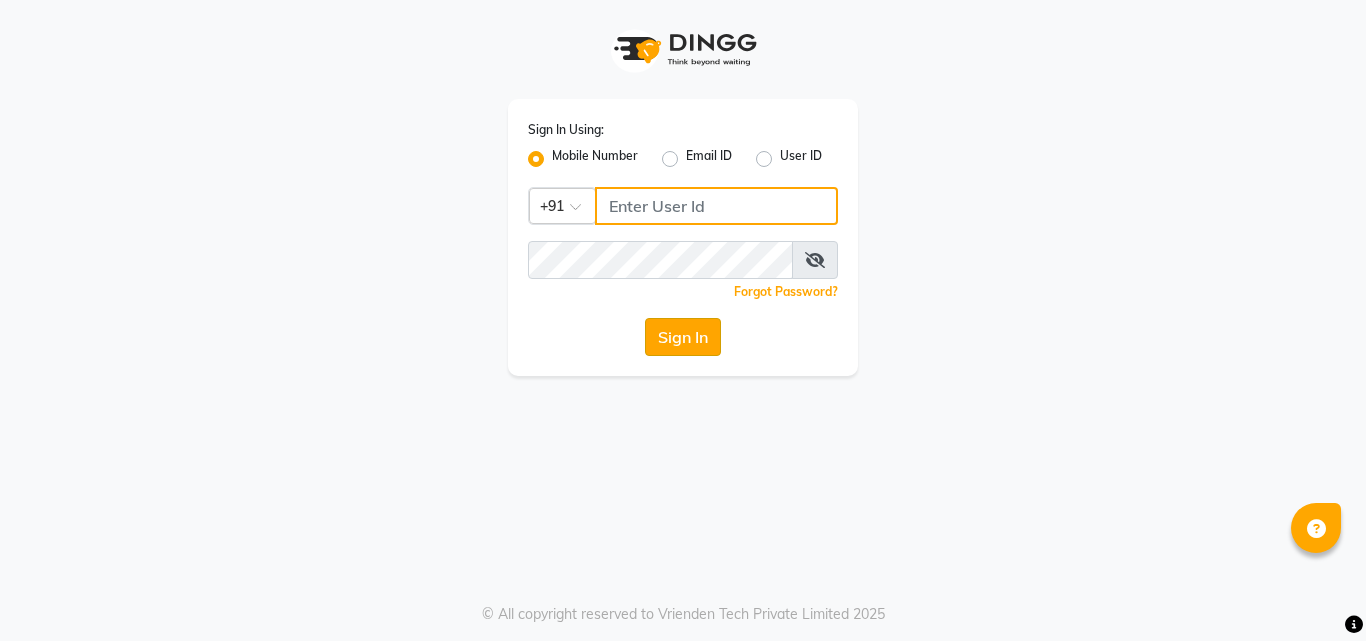 type on "9657515199" 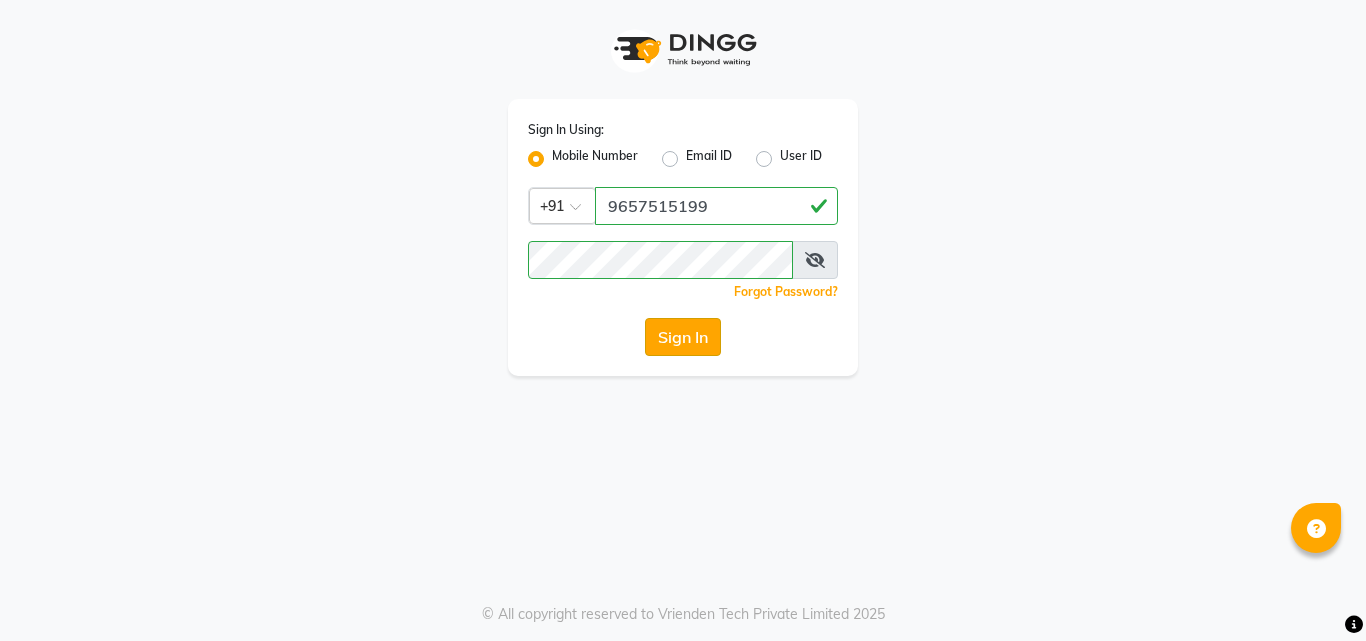 click on "Sign In" 